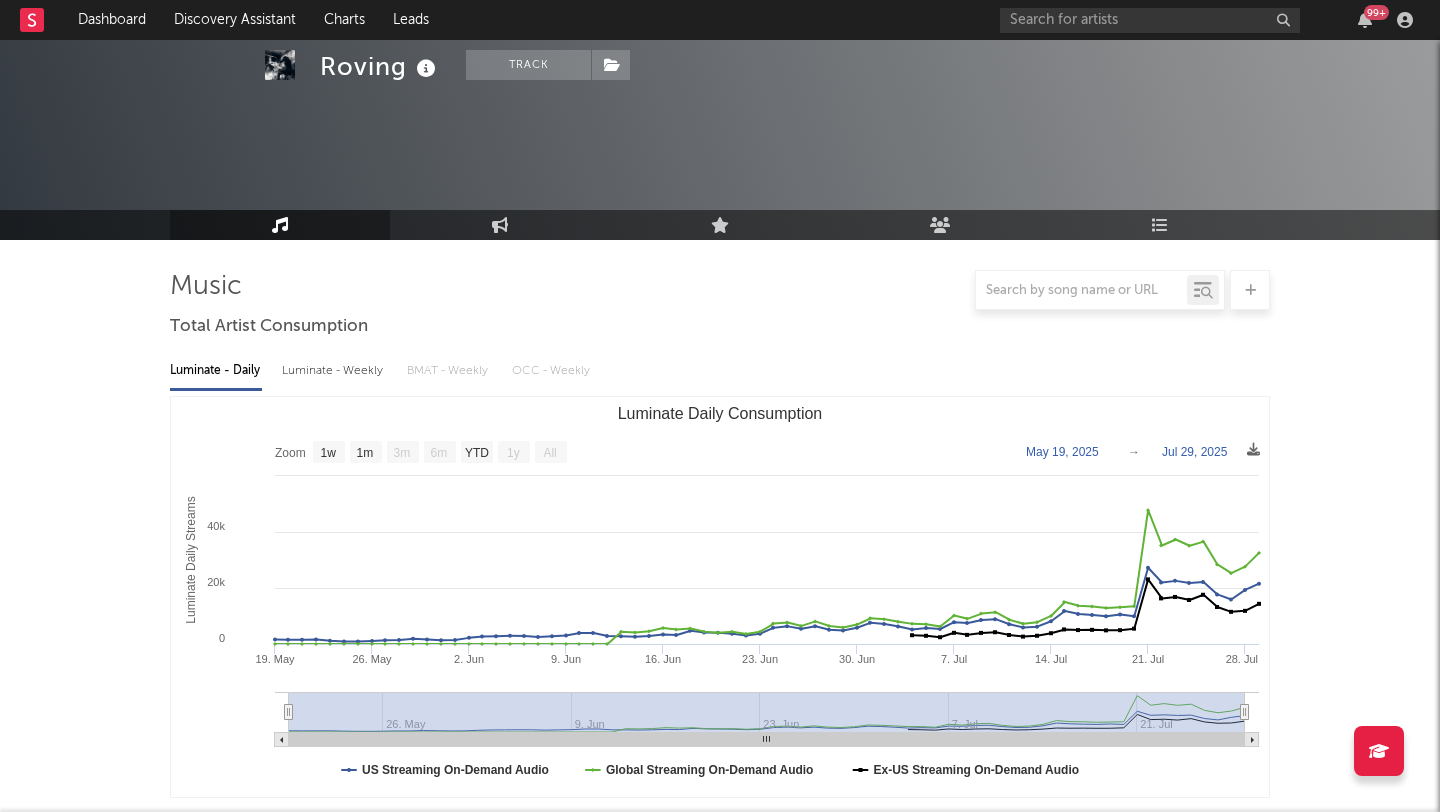 select on "1w" 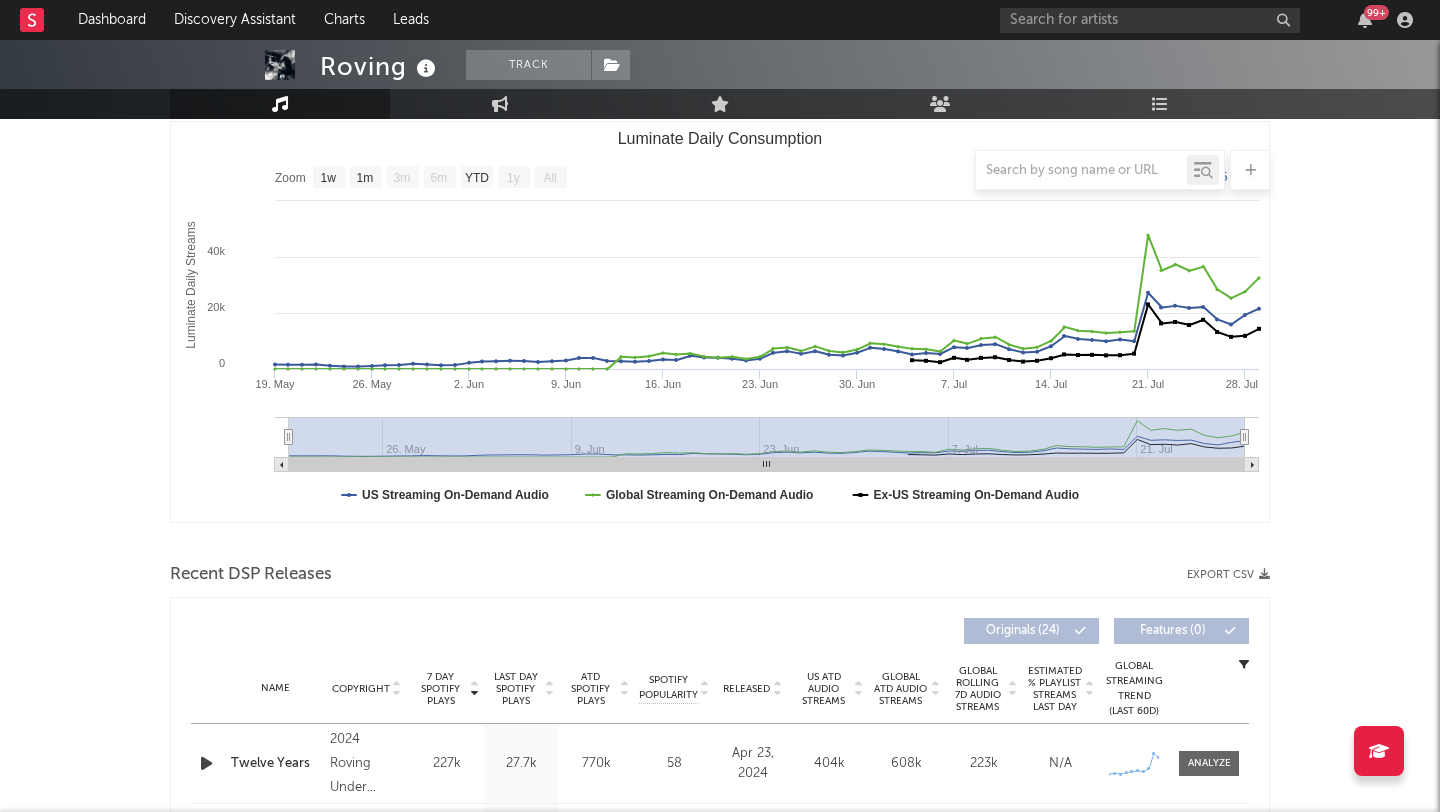 scroll, scrollTop: 0, scrollLeft: 0, axis: both 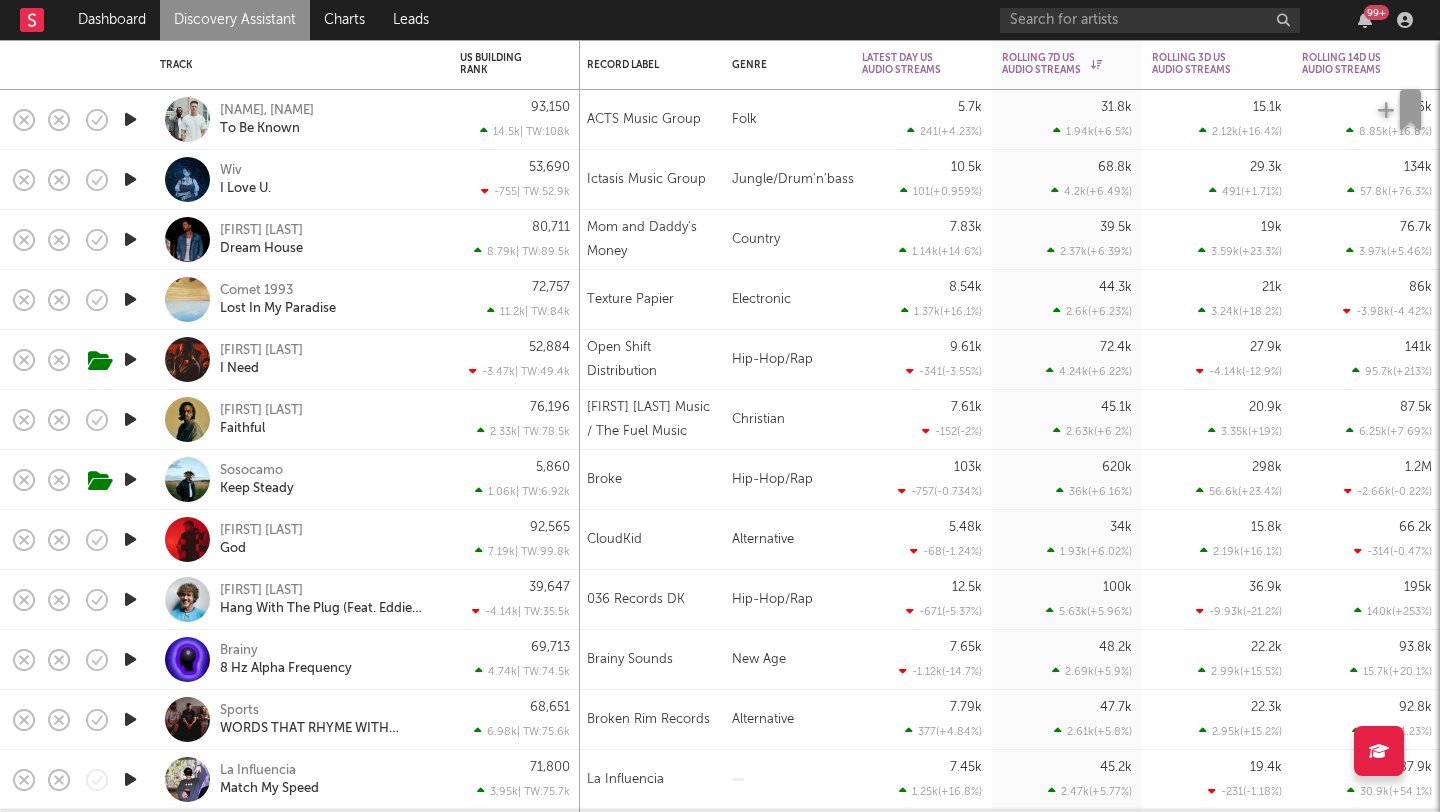click on "Discovery Assistant" at bounding box center [235, 20] 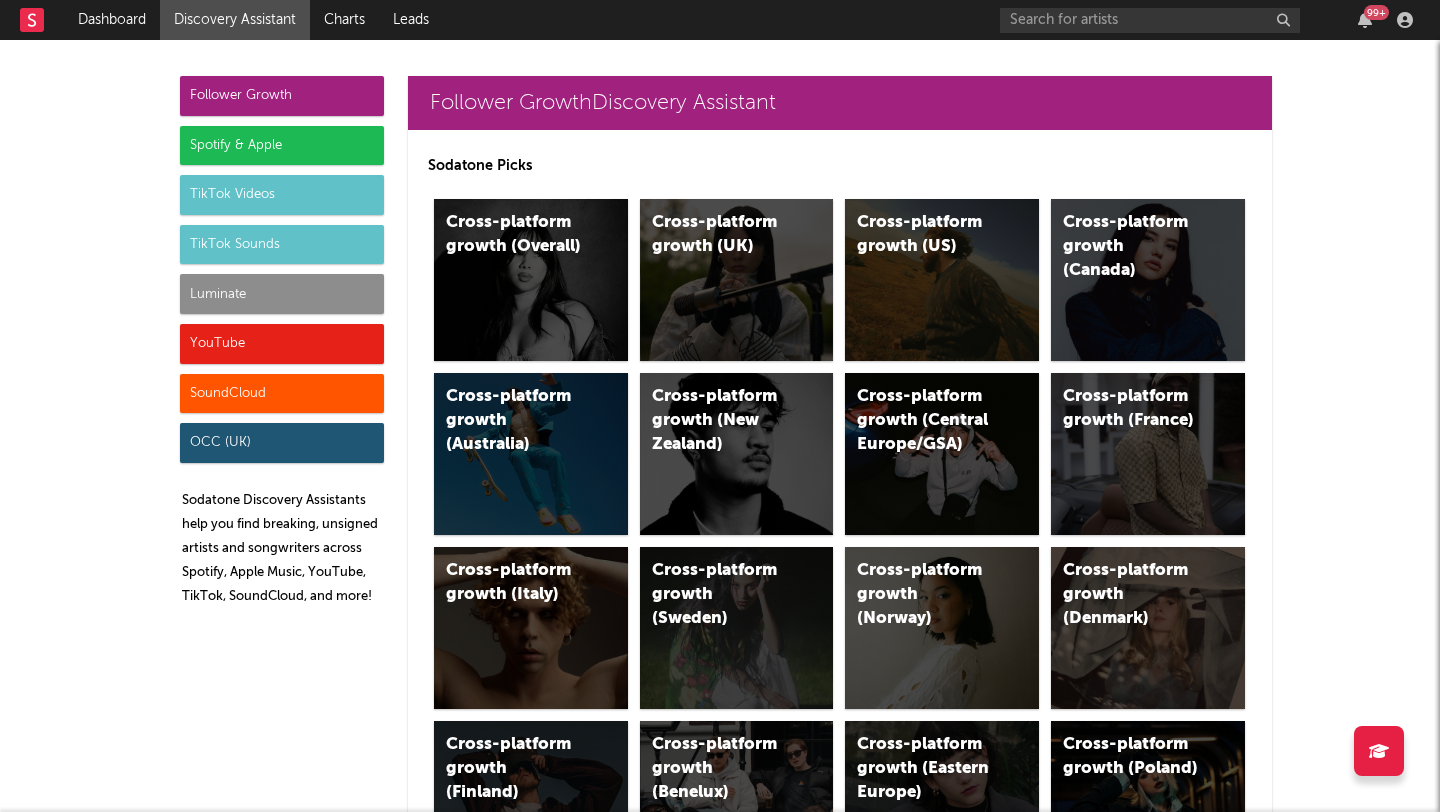 click on "TikTok Sounds" at bounding box center [282, 245] 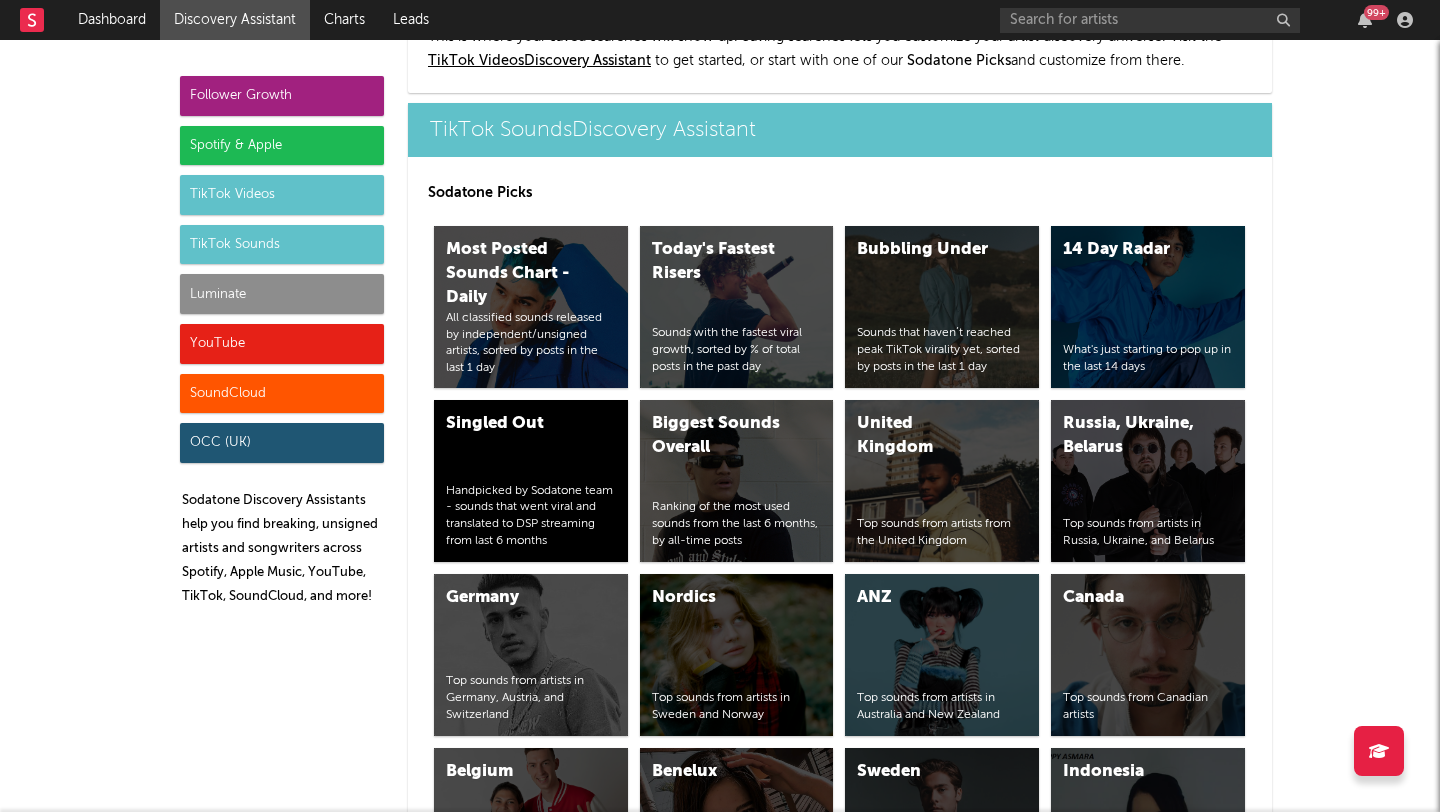 scroll, scrollTop: 6708, scrollLeft: 0, axis: vertical 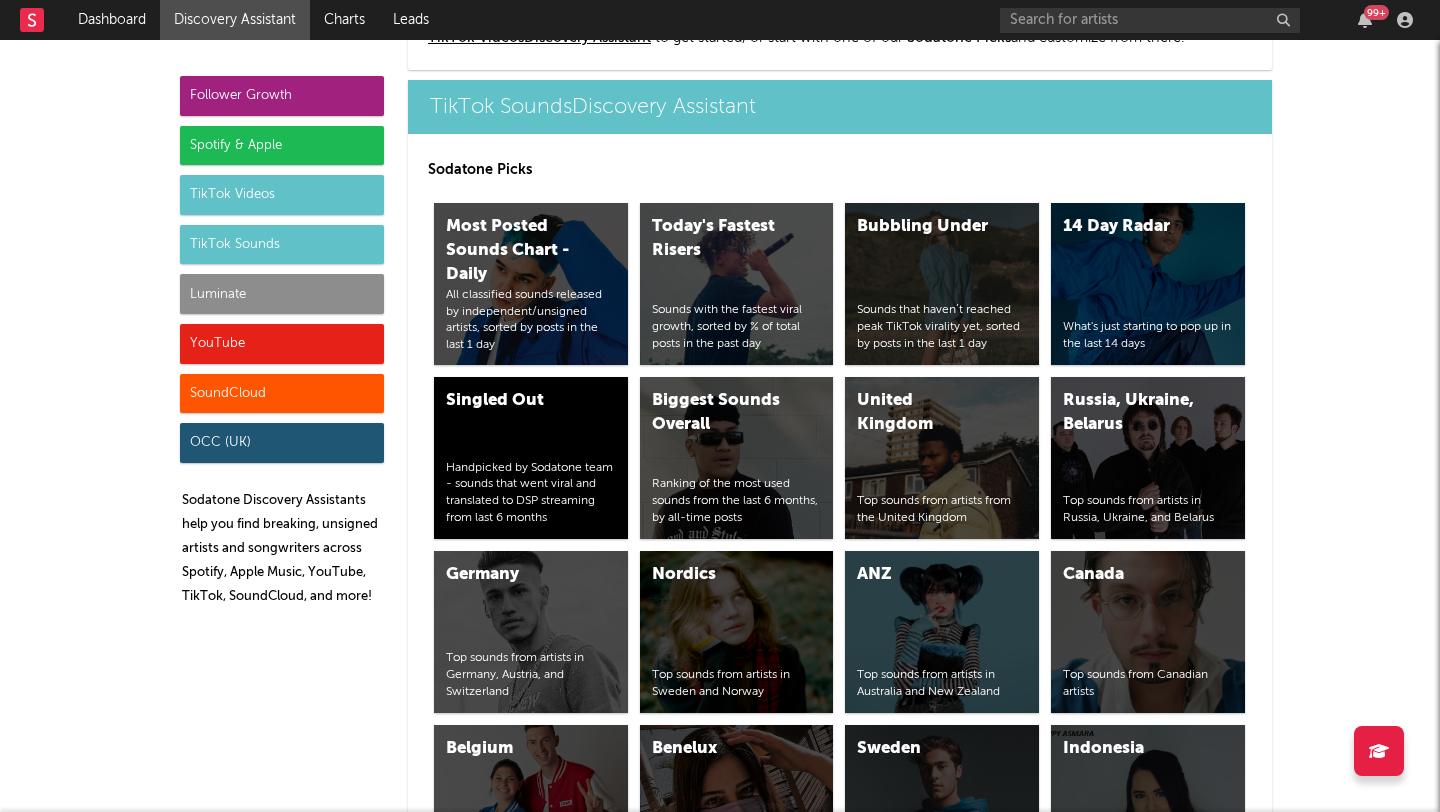 click on "TikTok Videos" at bounding box center (282, 195) 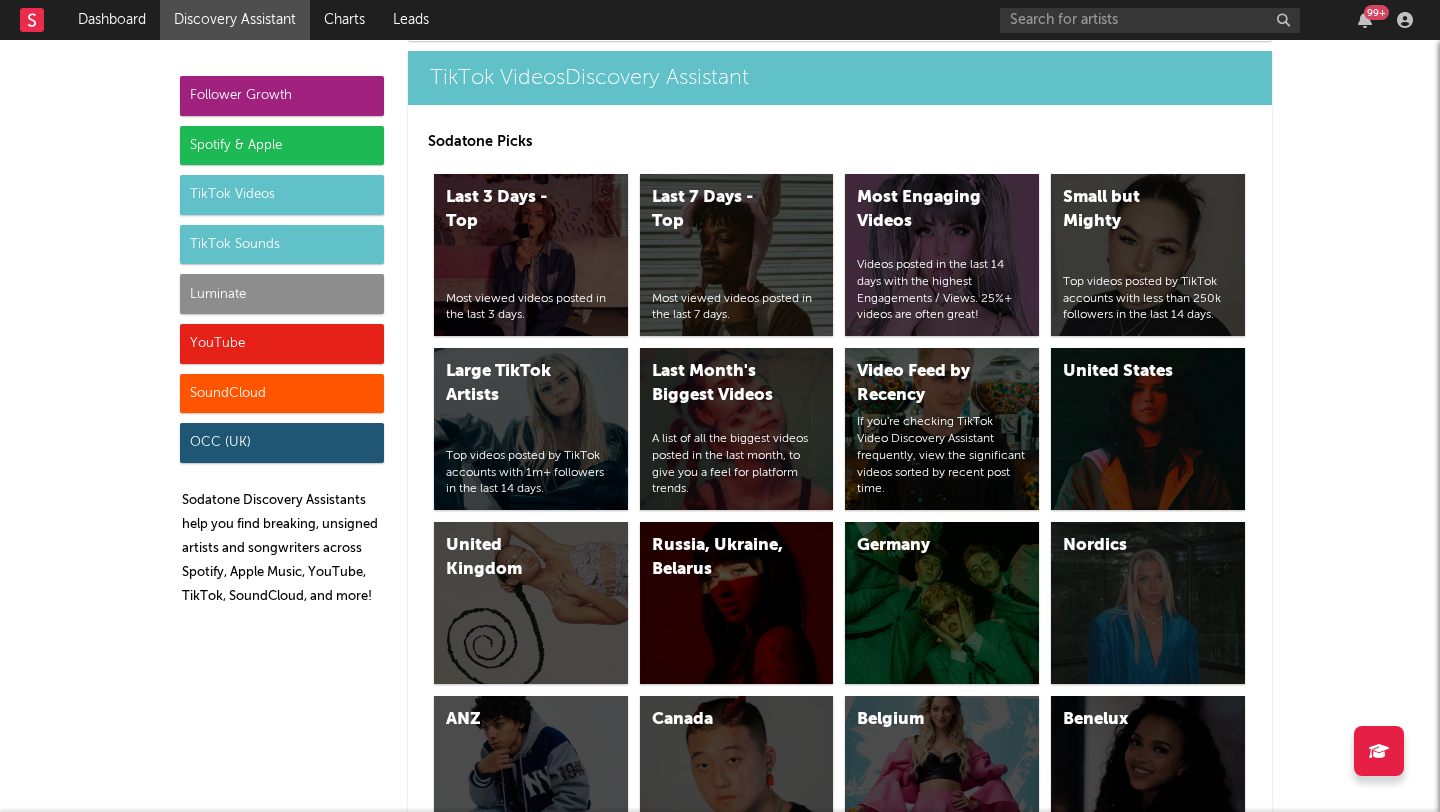 scroll, scrollTop: 4706, scrollLeft: 0, axis: vertical 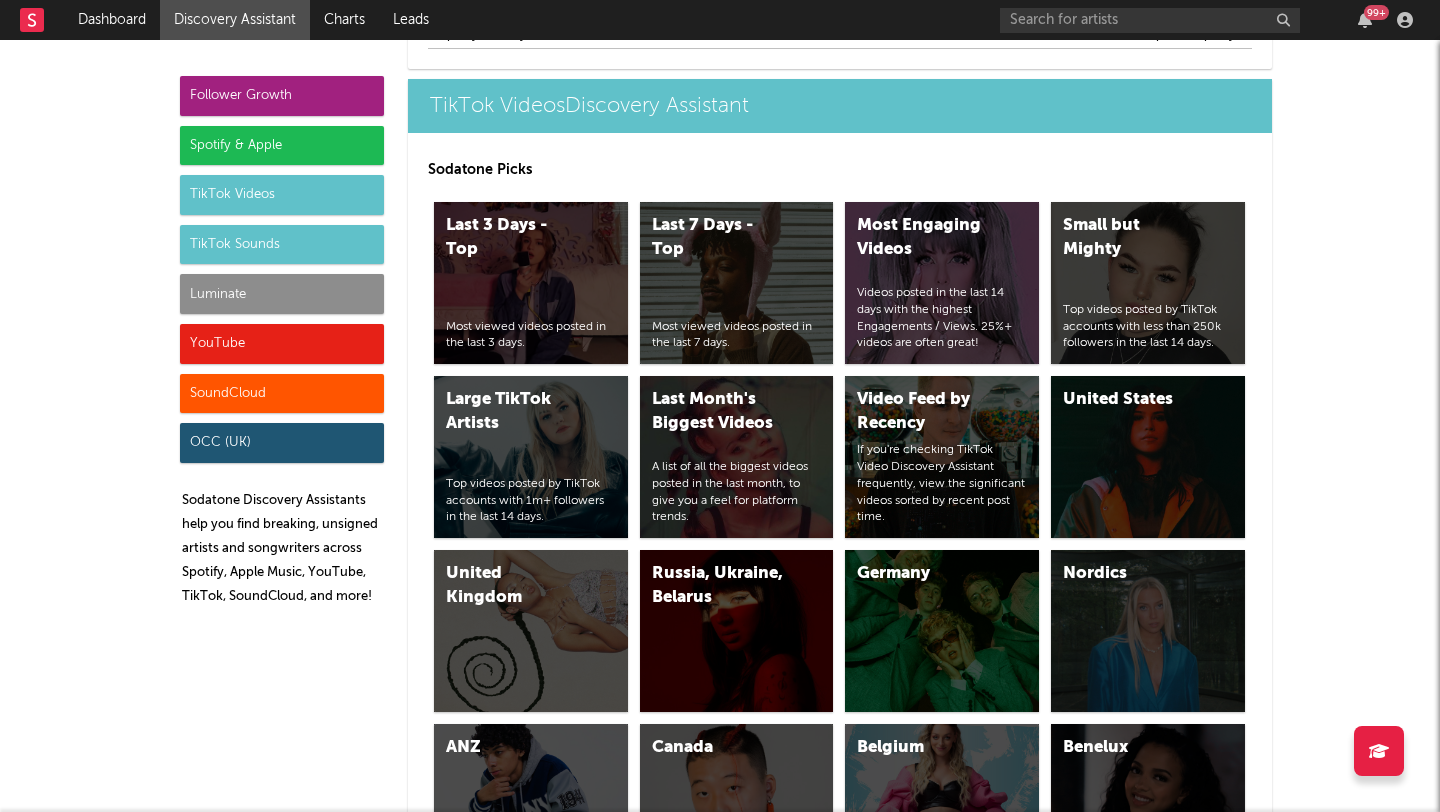 click on "Luminate" at bounding box center [282, 294] 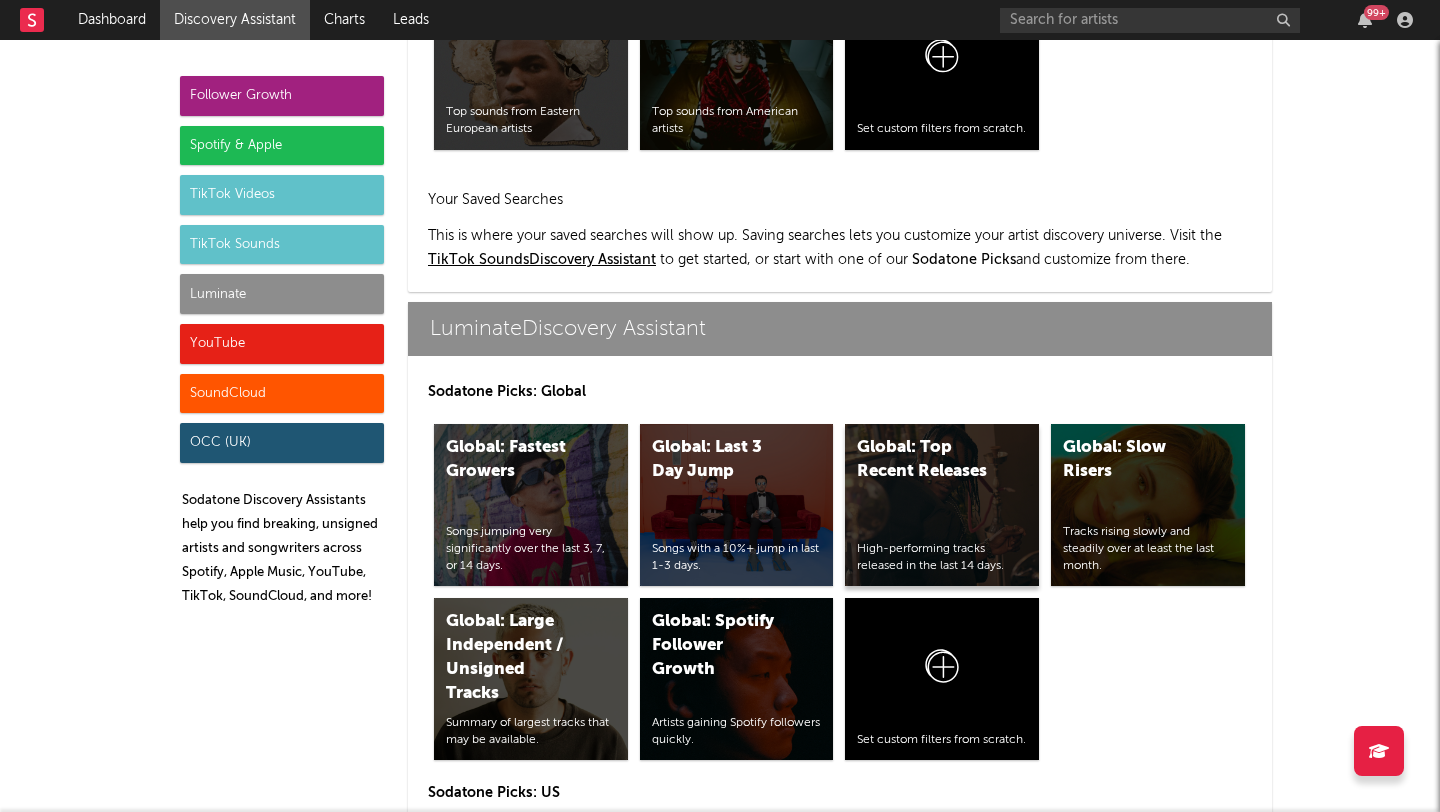 scroll, scrollTop: 8711, scrollLeft: 0, axis: vertical 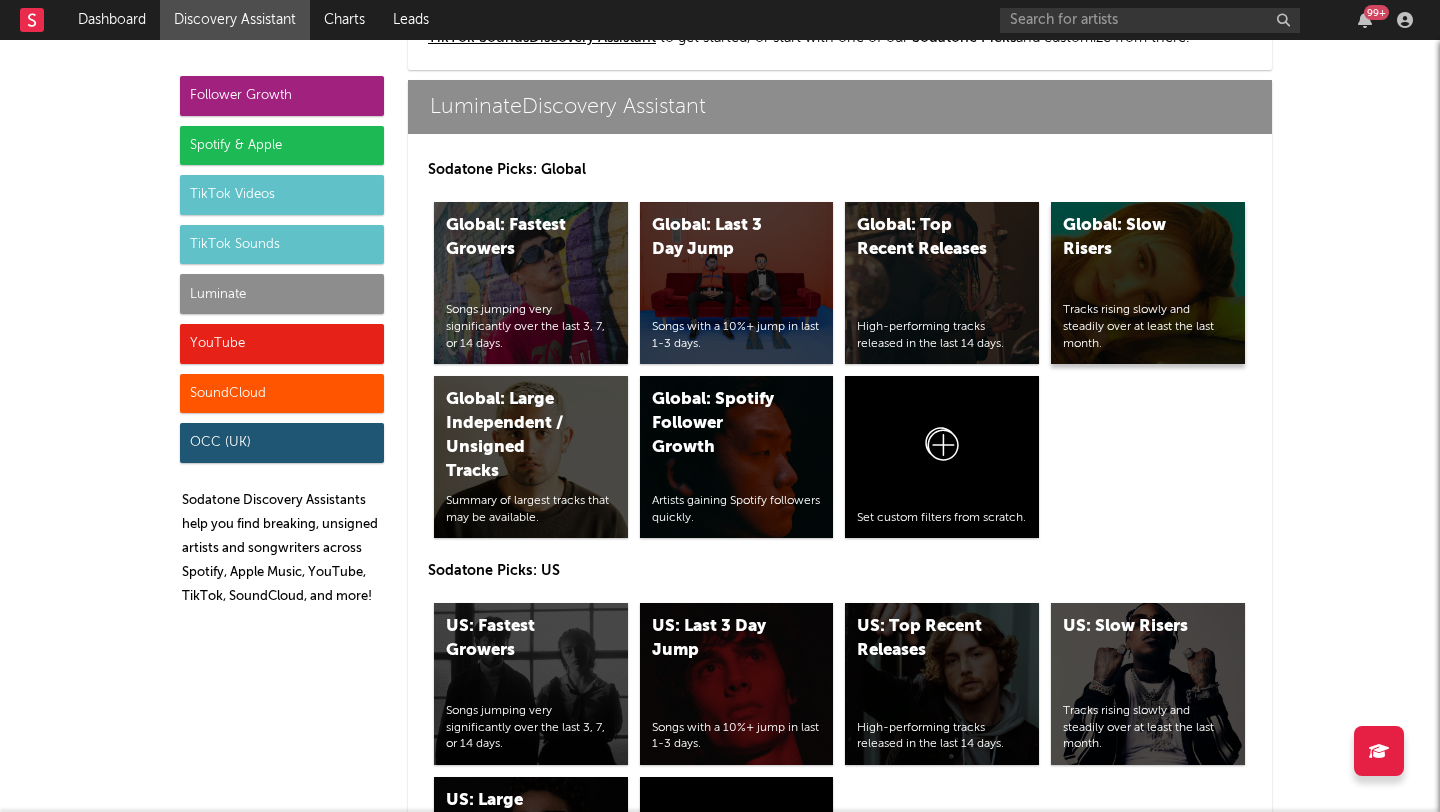 click on "Global: Slow Risers" at bounding box center [1131, 238] 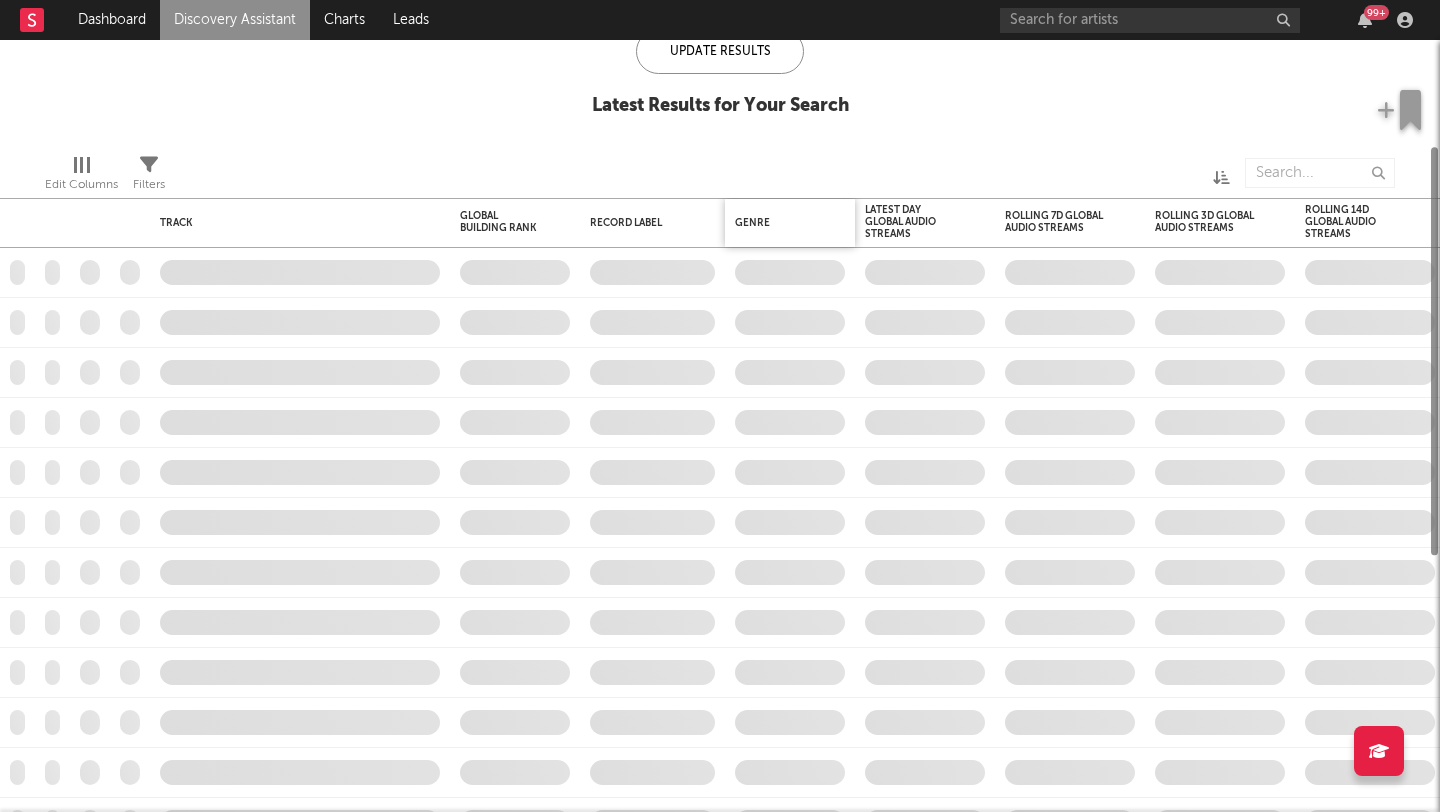 checkbox on "true" 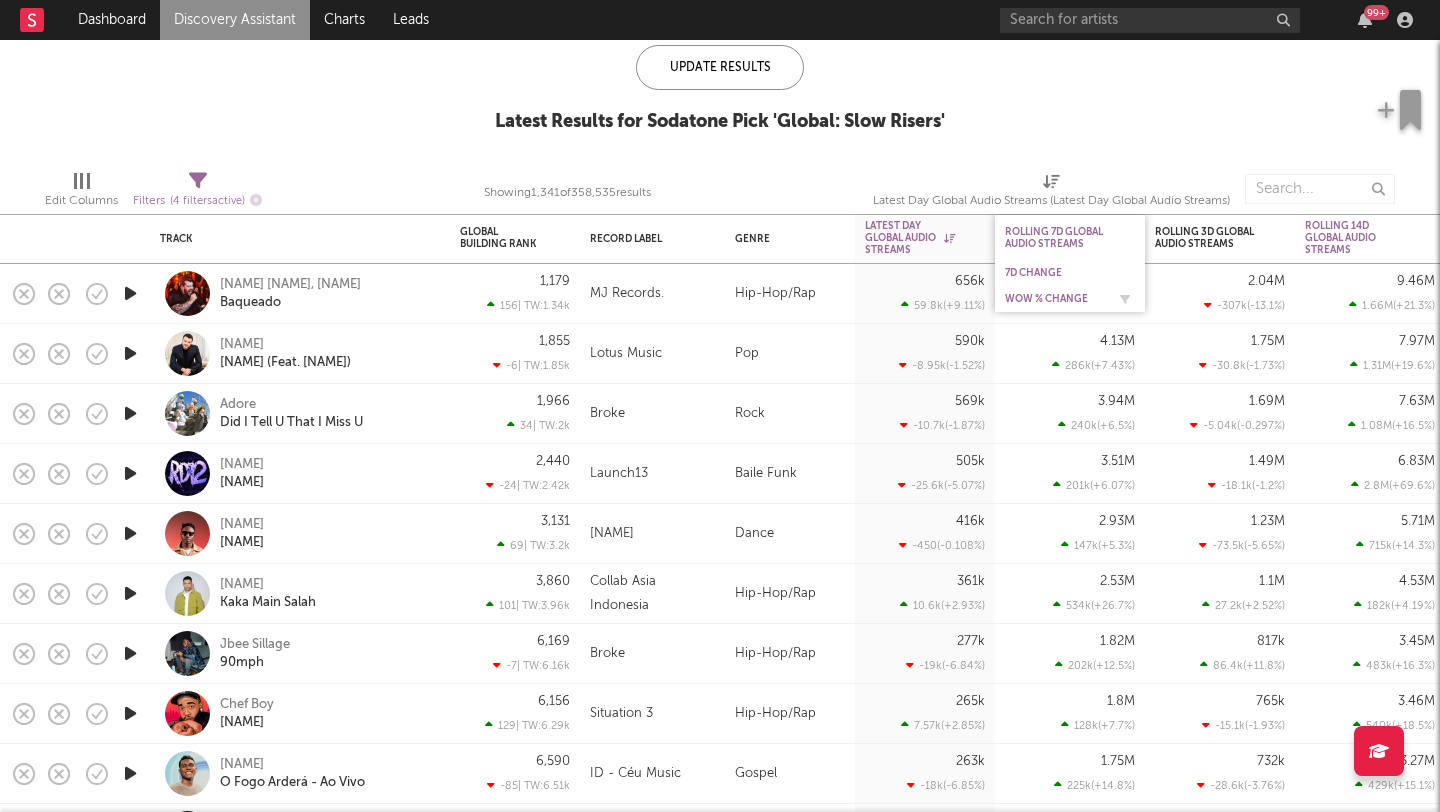 click on "WoW % Change" at bounding box center (1055, 299) 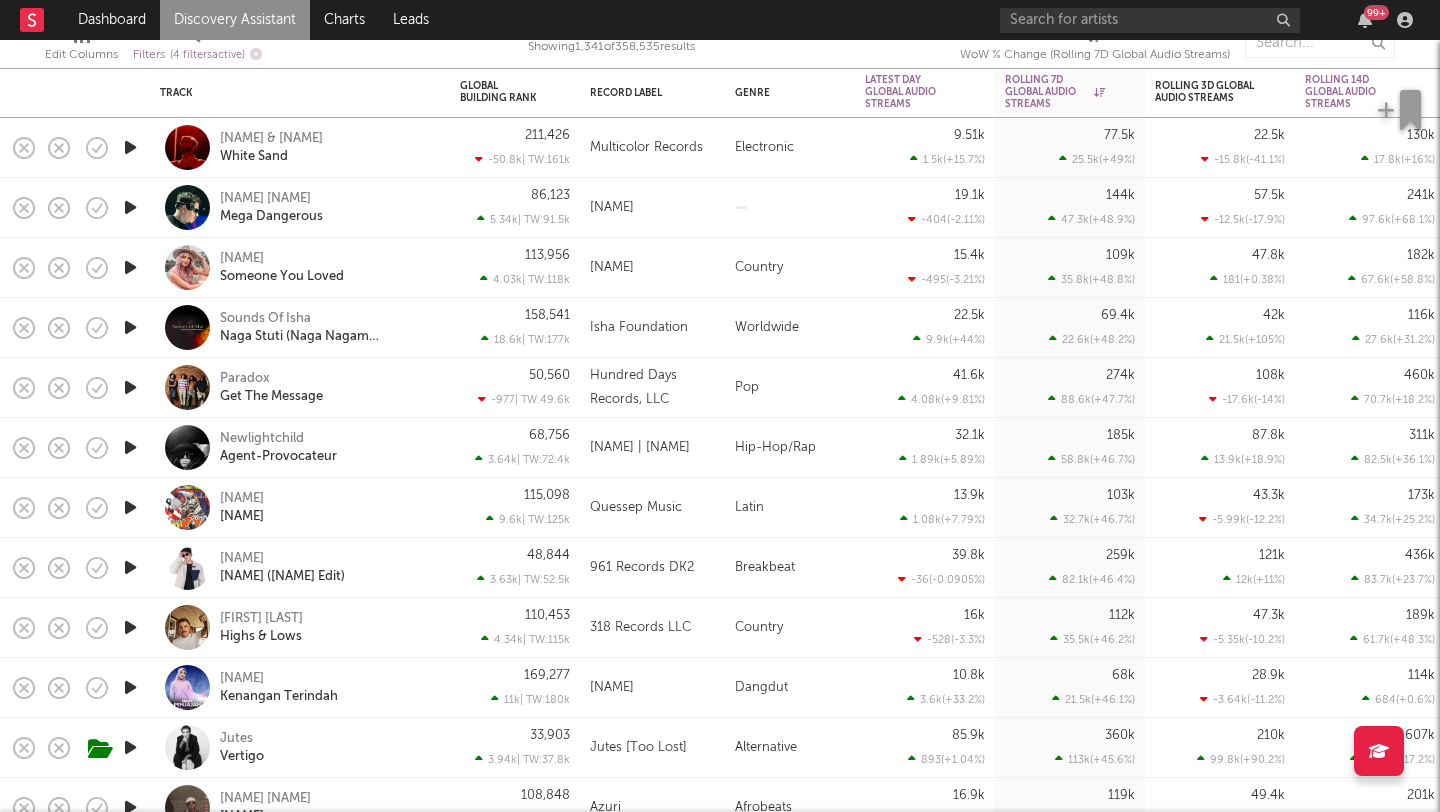 click at bounding box center (130, 267) 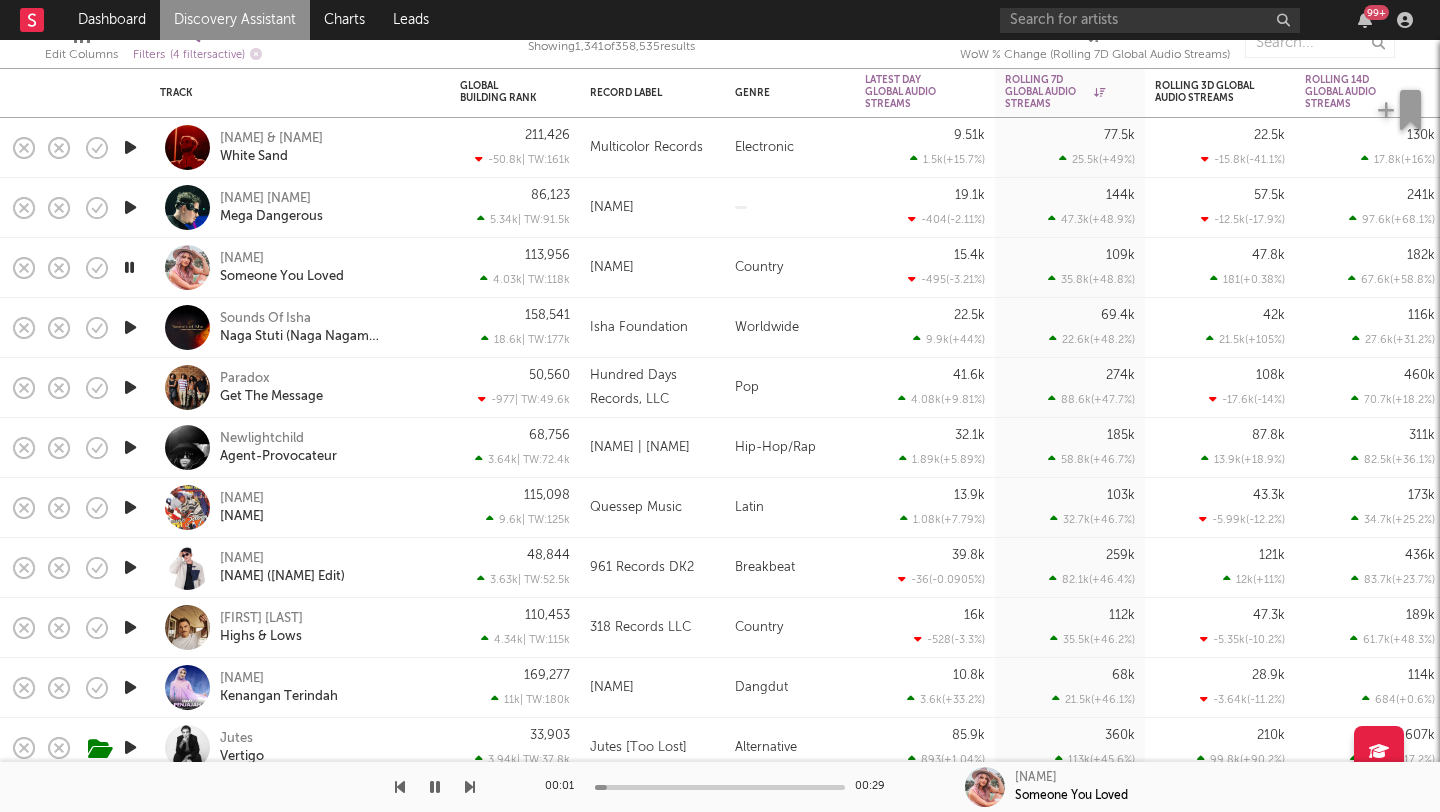 click at bounding box center [129, 267] 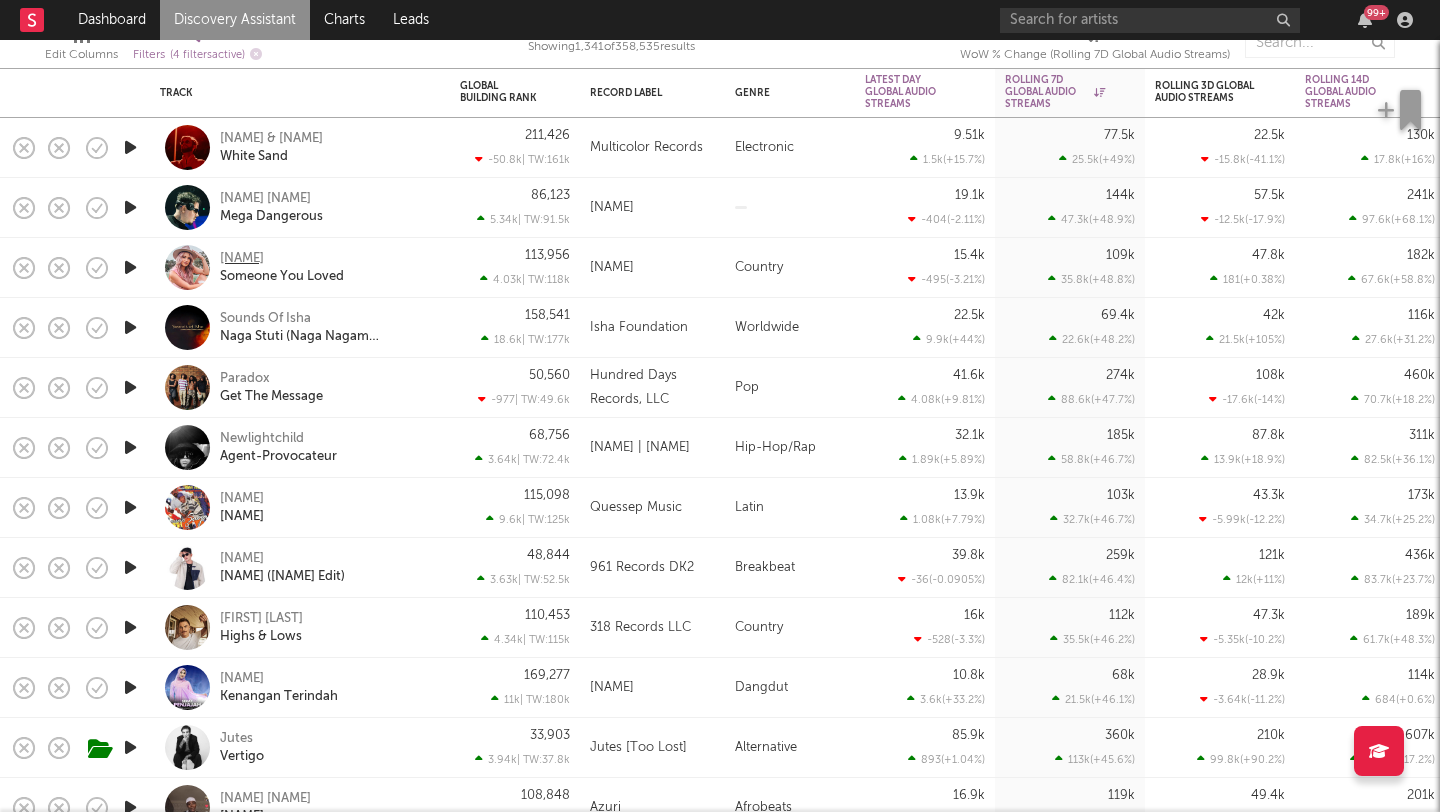 click on "[ARTIST]" at bounding box center [242, 259] 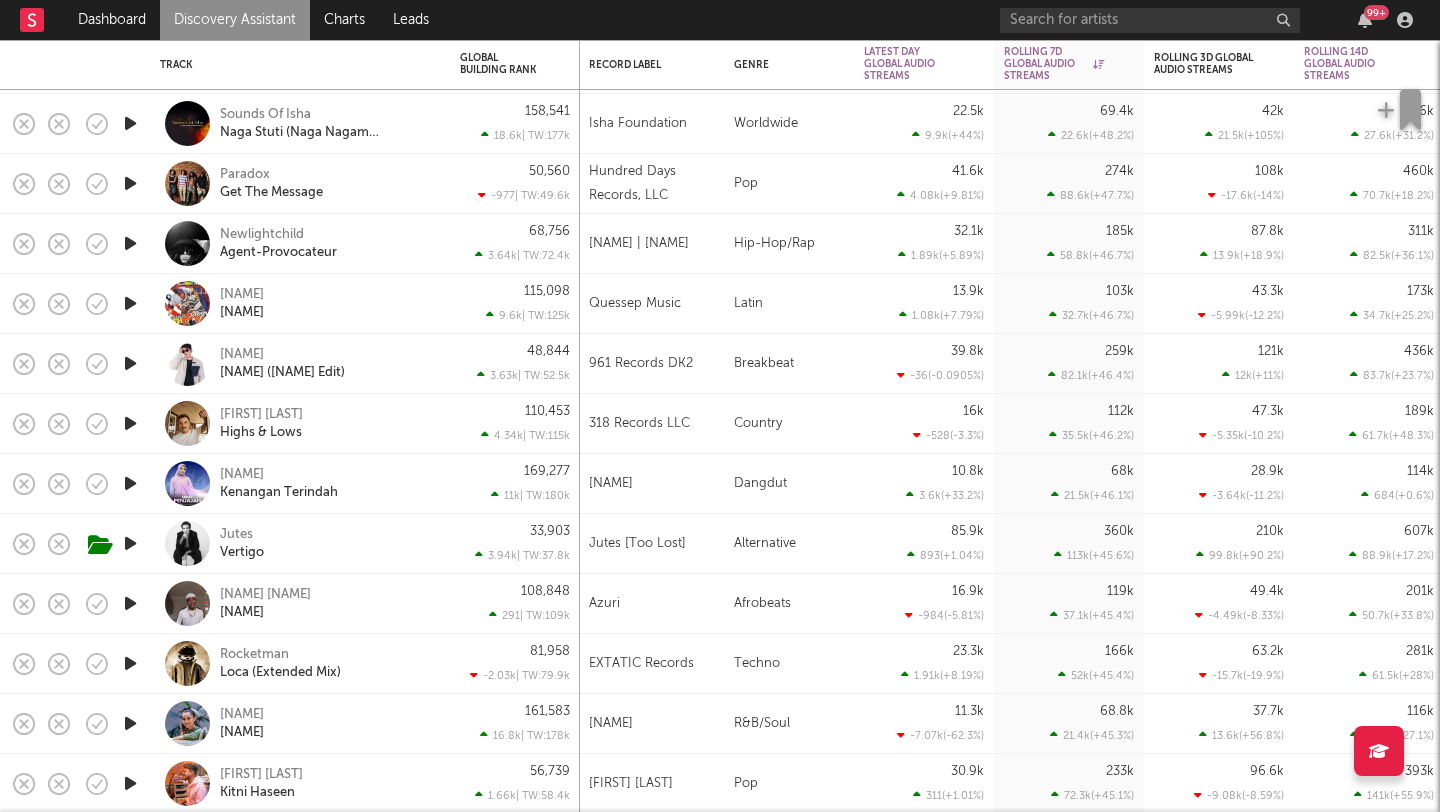 click at bounding box center (130, 423) 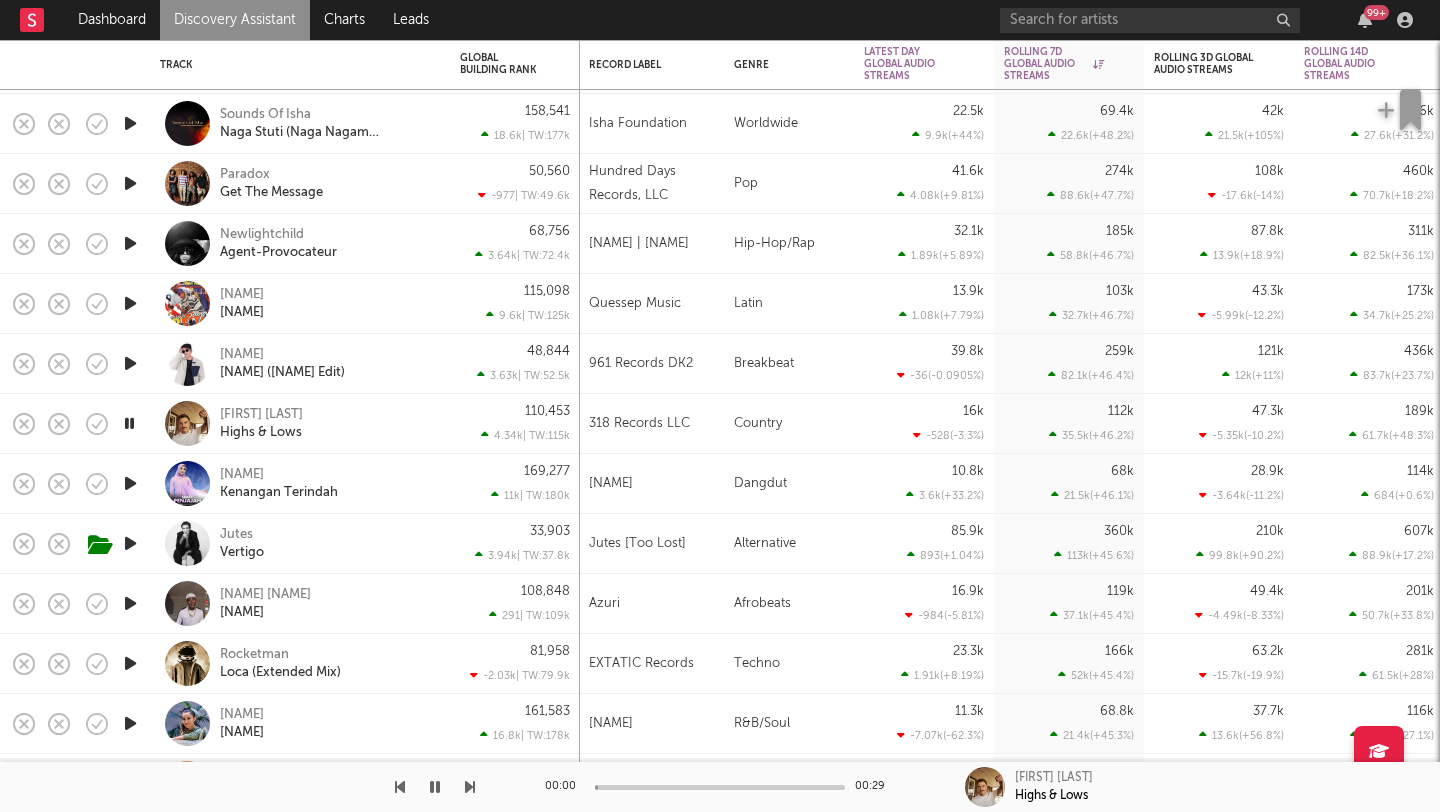 click at bounding box center [129, 423] 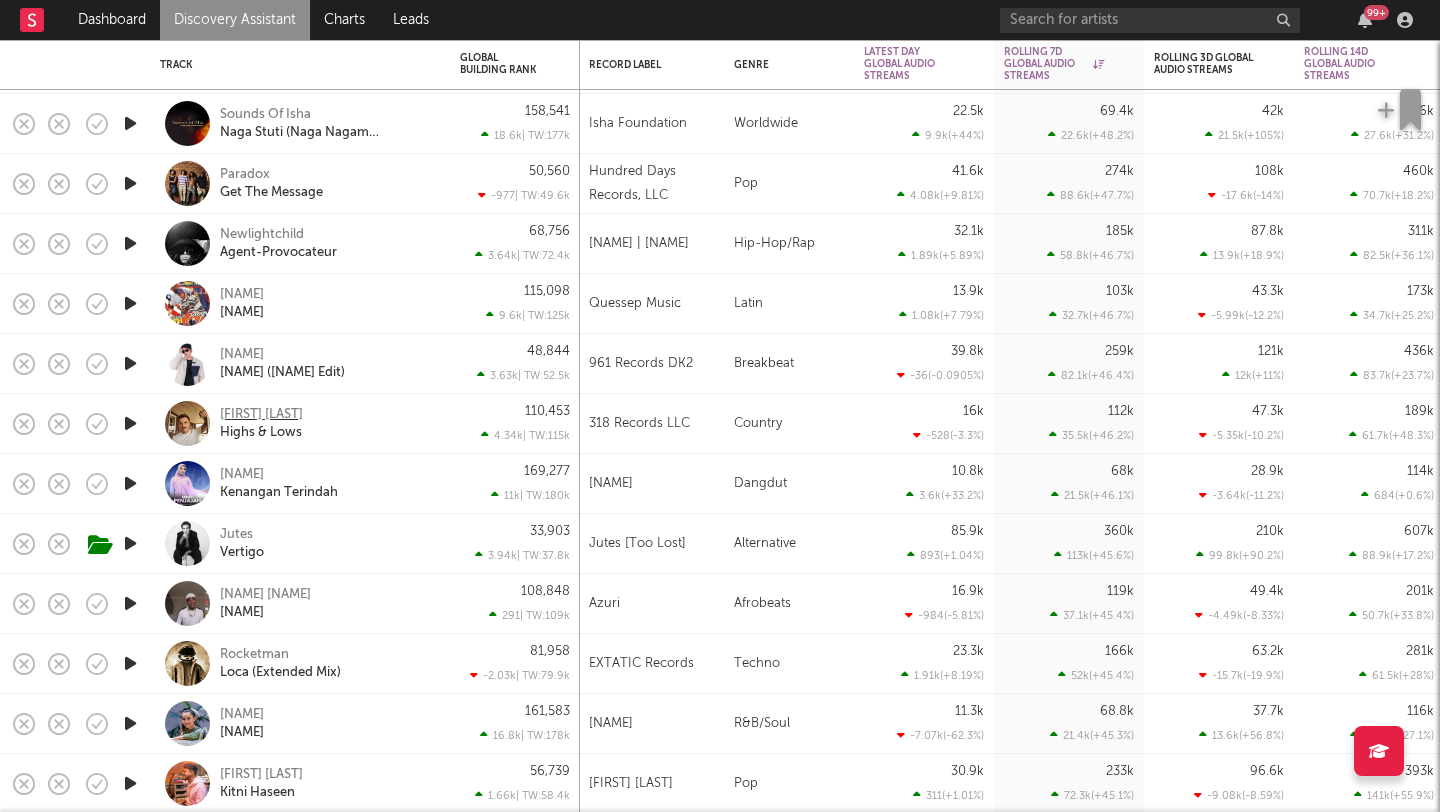 click on "Matt Cooper" at bounding box center [261, 415] 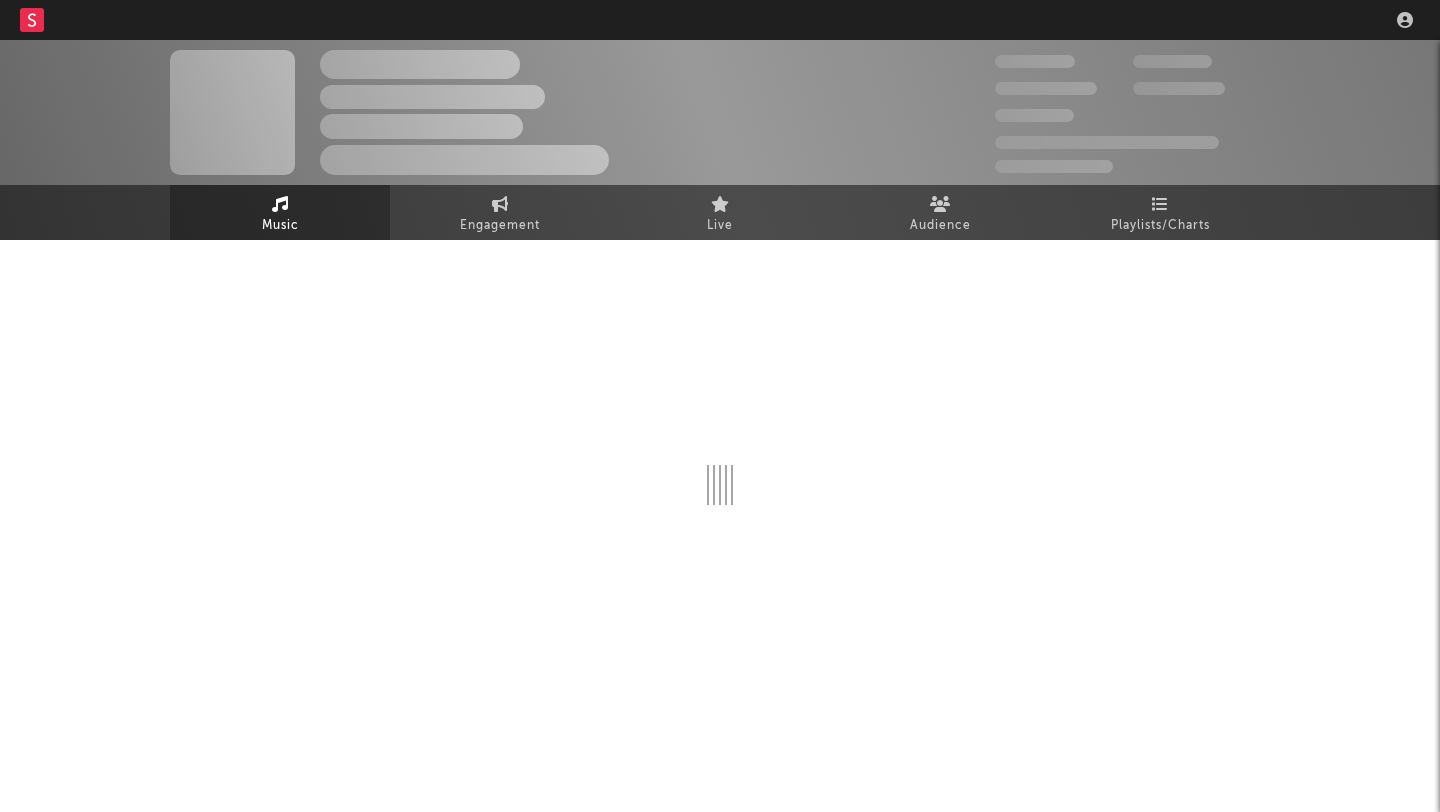 scroll, scrollTop: 0, scrollLeft: 0, axis: both 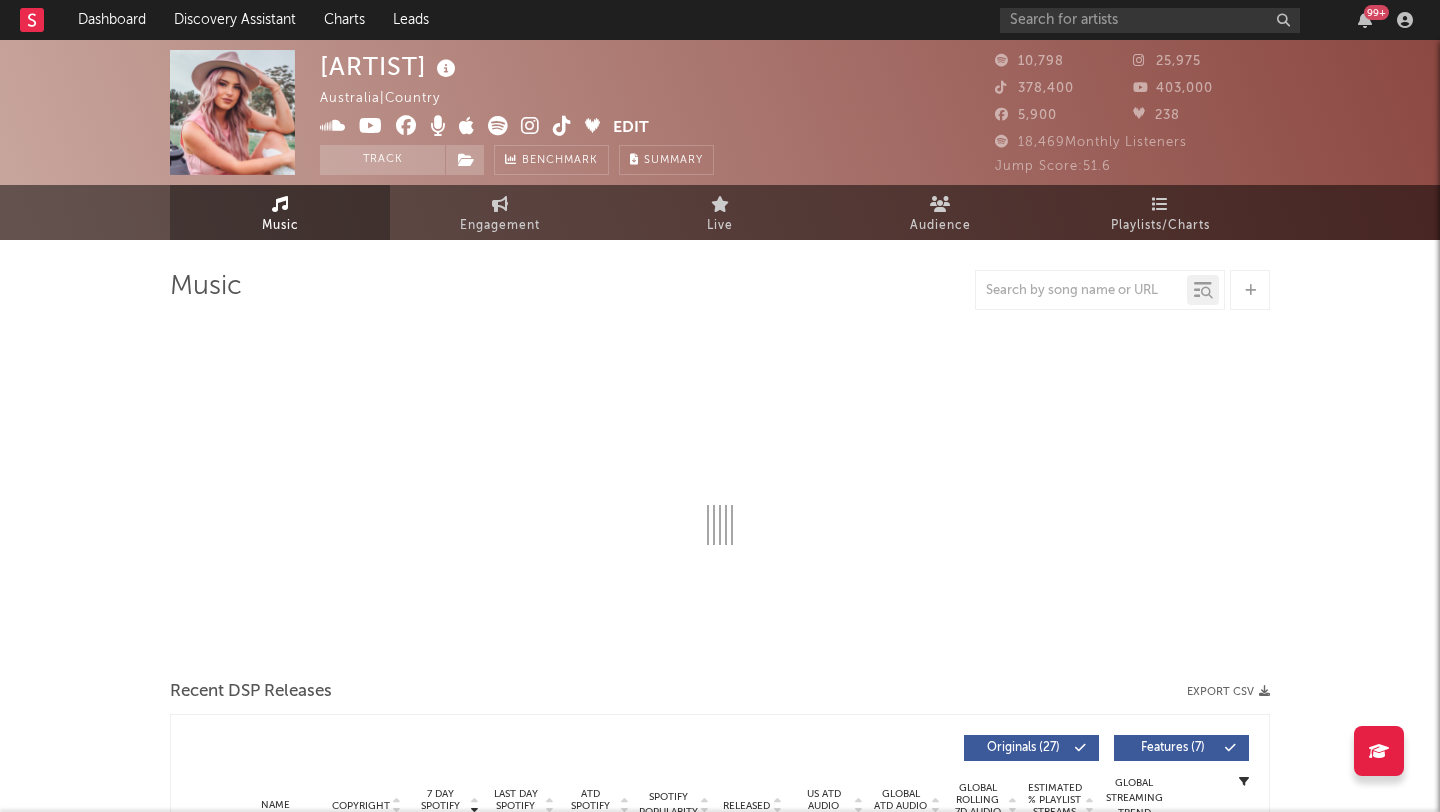 select on "6m" 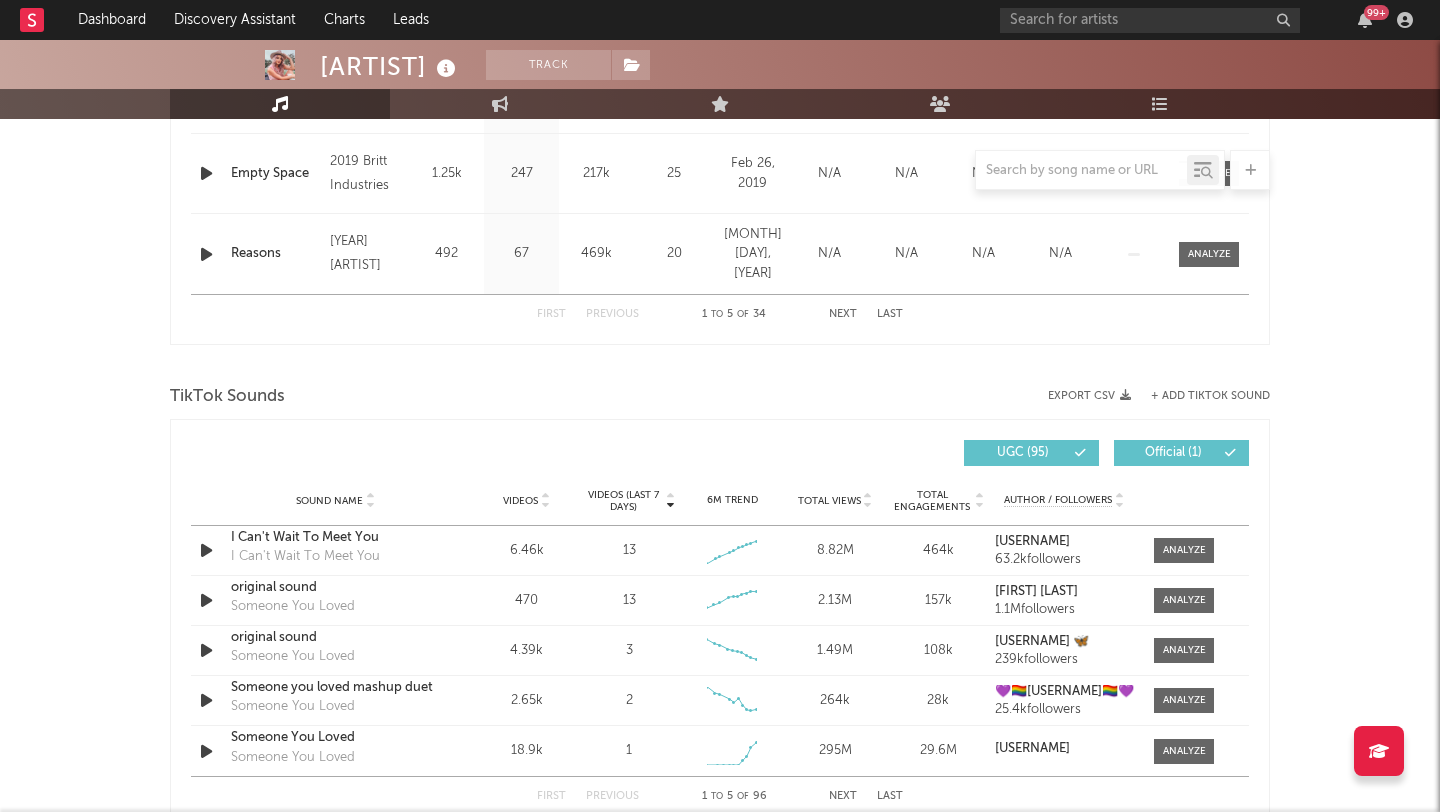 scroll, scrollTop: 1120, scrollLeft: 0, axis: vertical 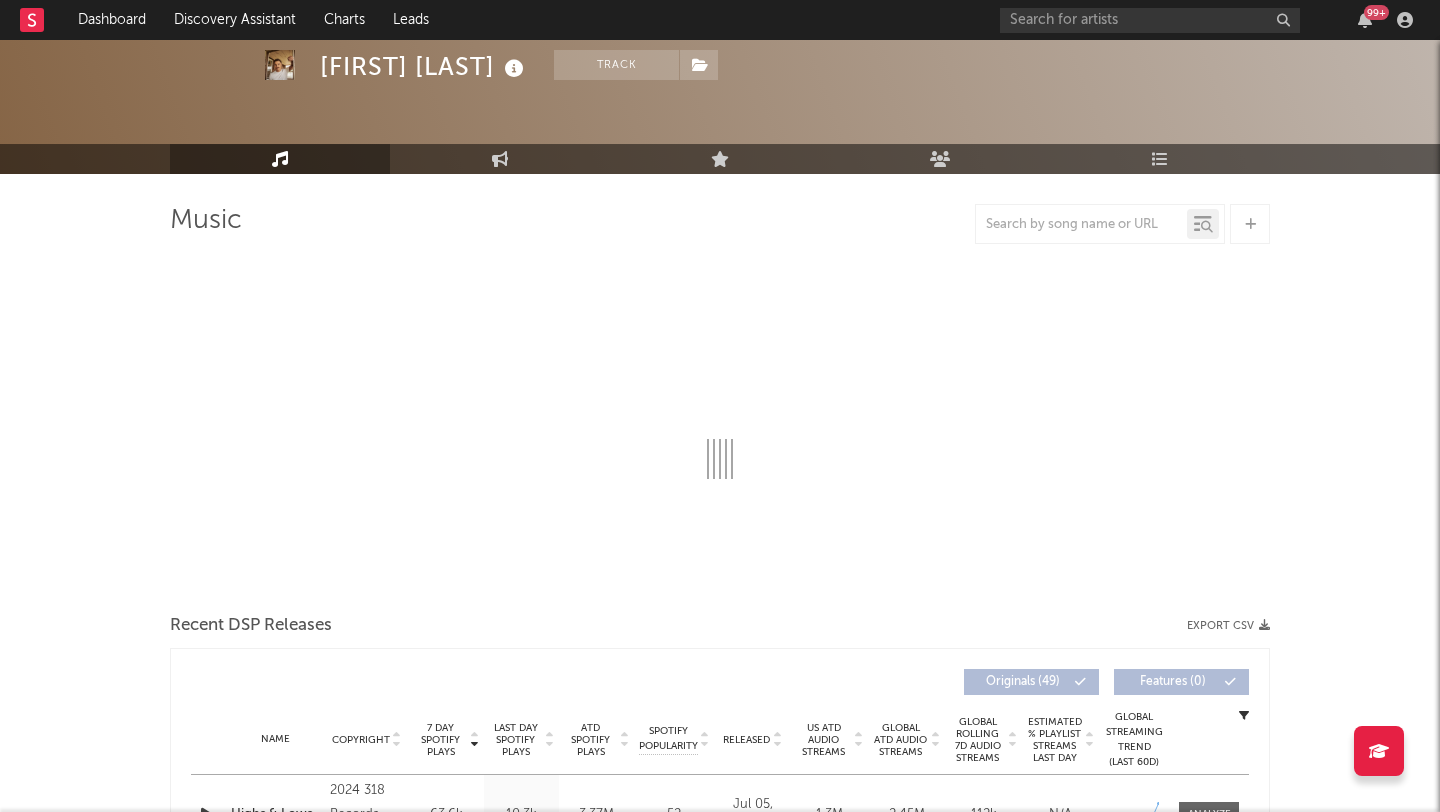 select on "6m" 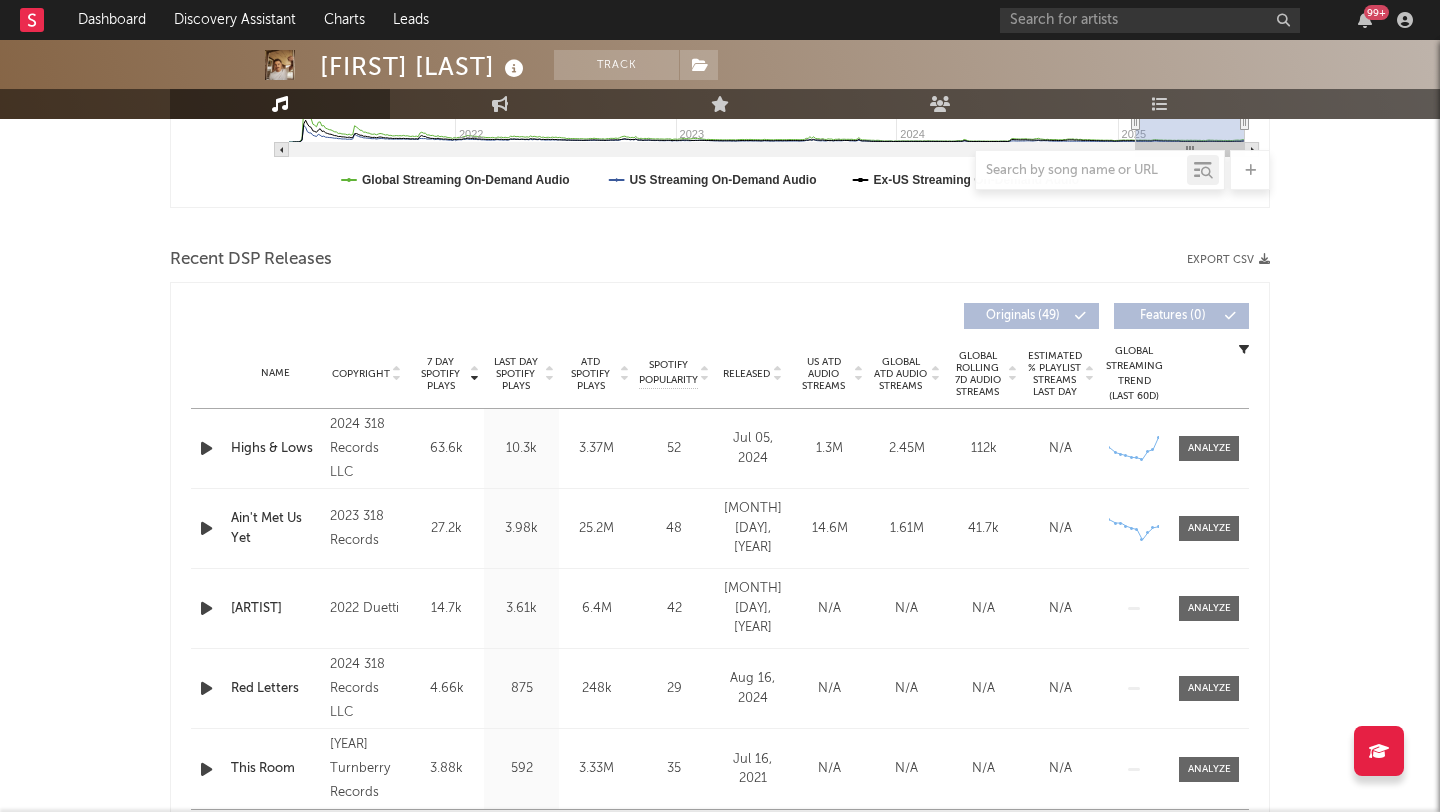 scroll, scrollTop: 592, scrollLeft: 0, axis: vertical 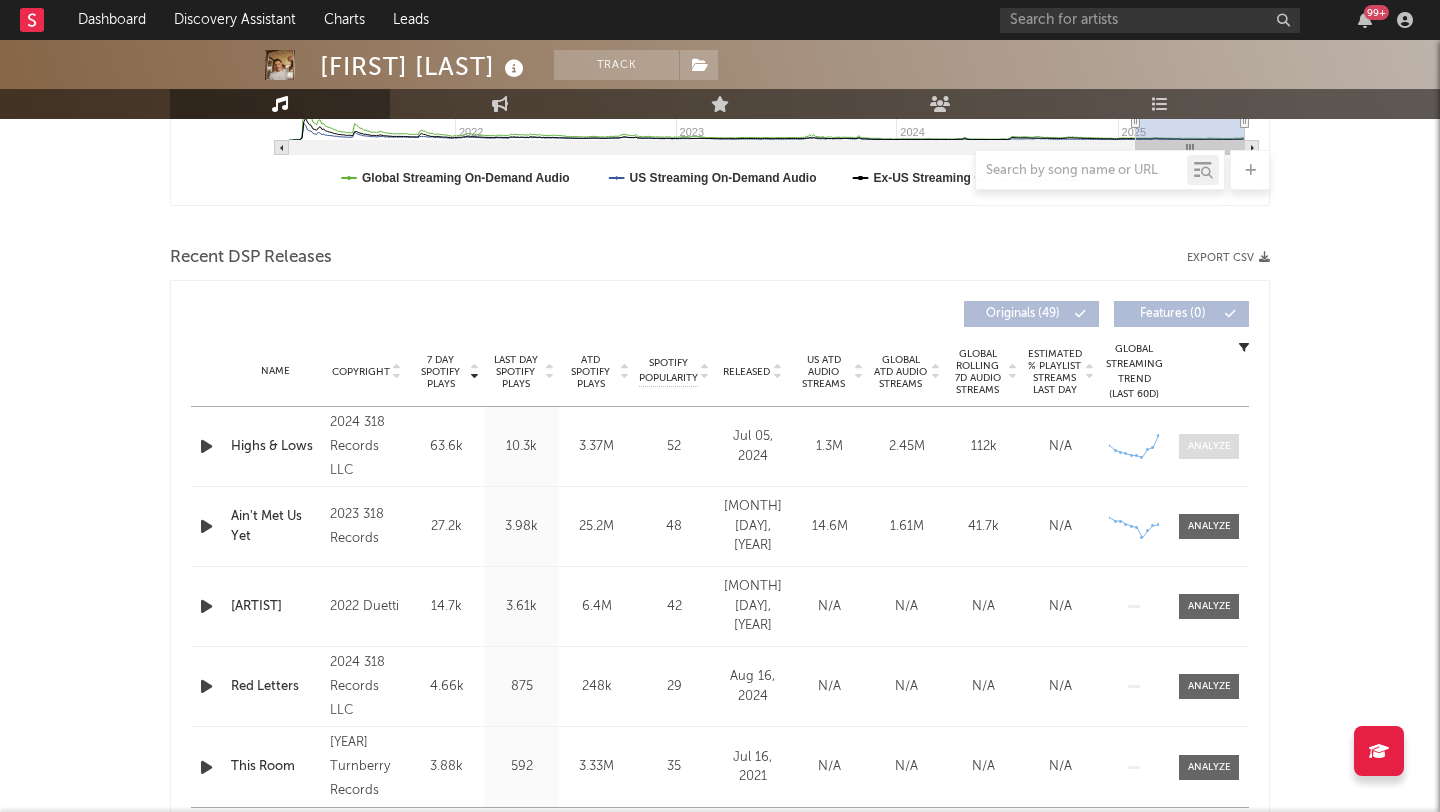 click at bounding box center (1209, 446) 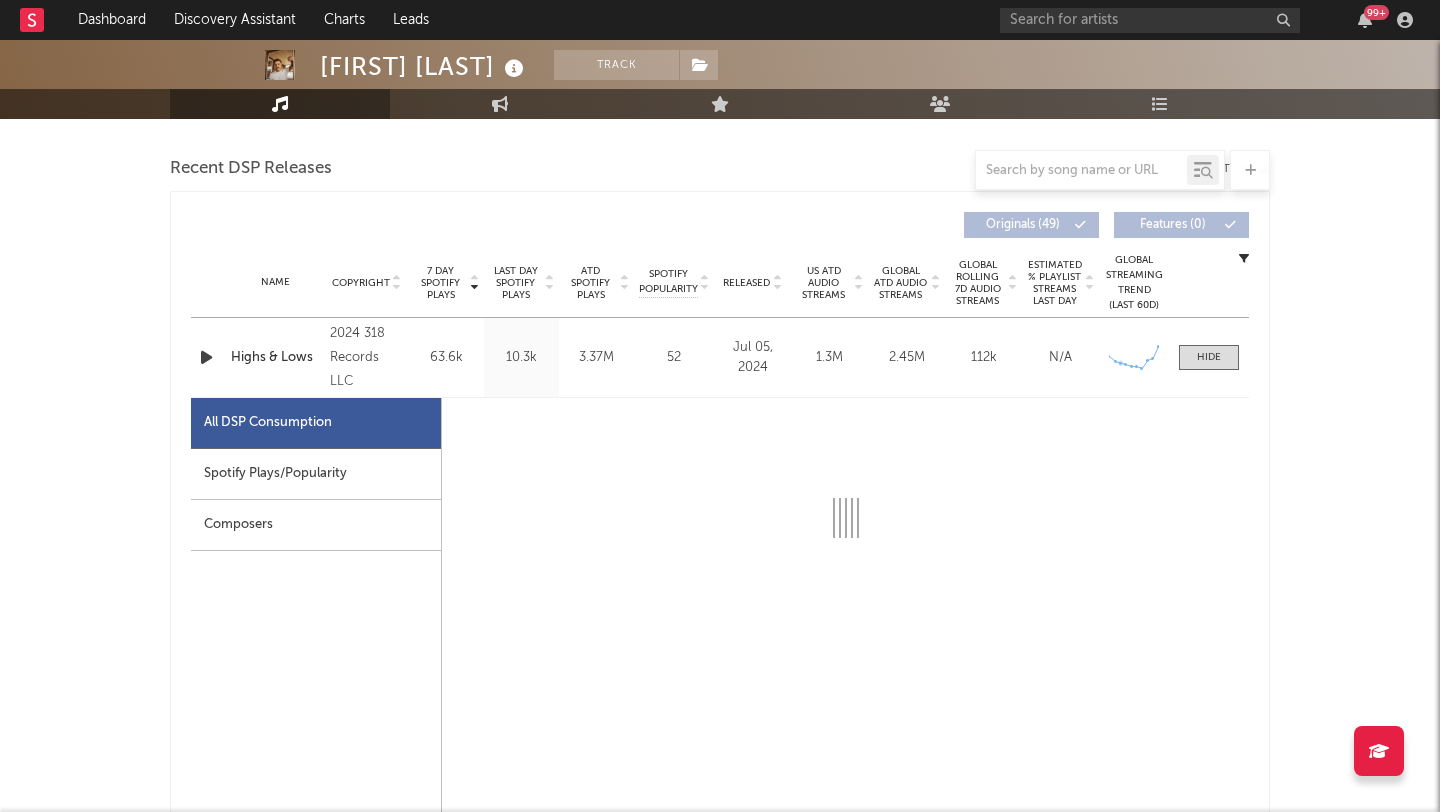 scroll, scrollTop: 783, scrollLeft: 0, axis: vertical 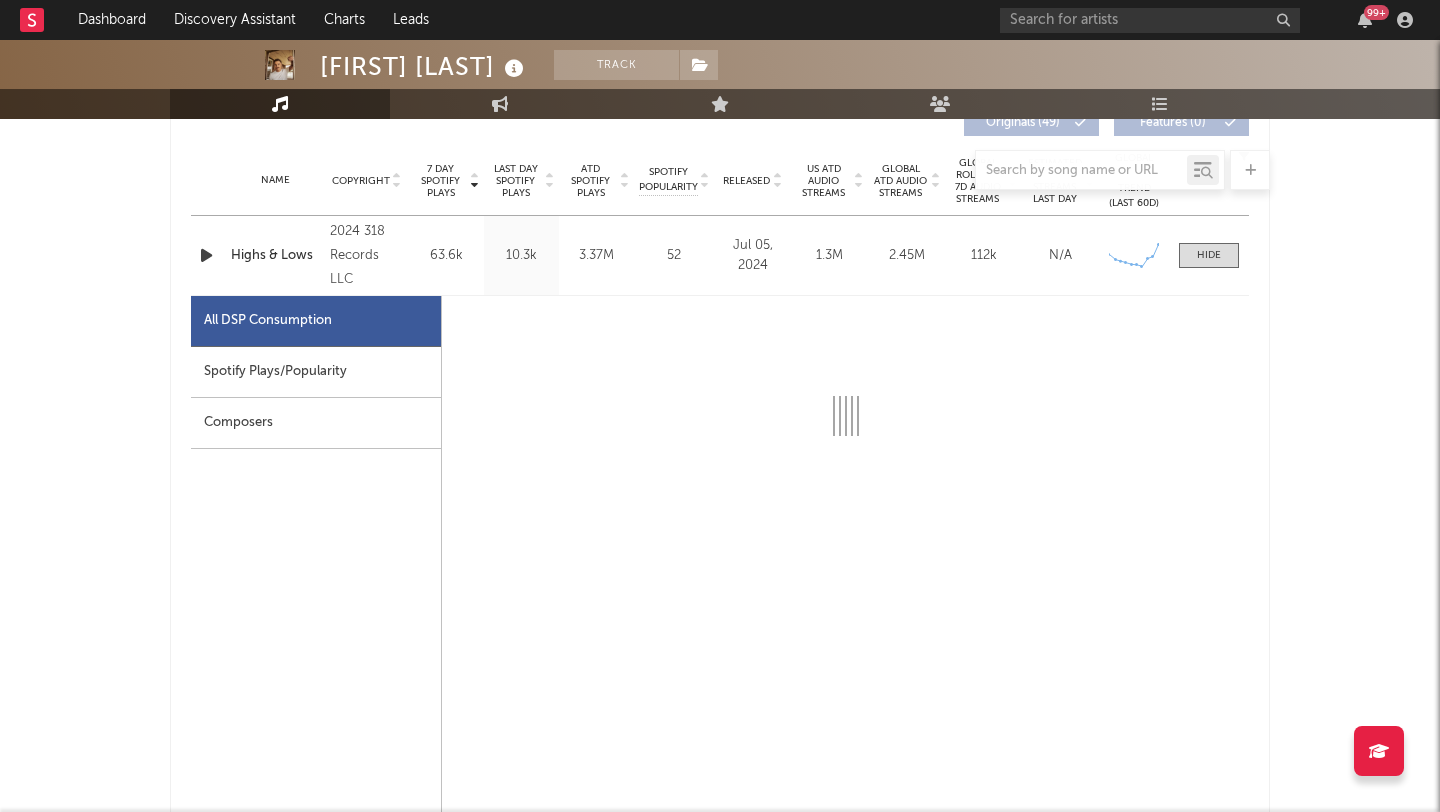 select on "6m" 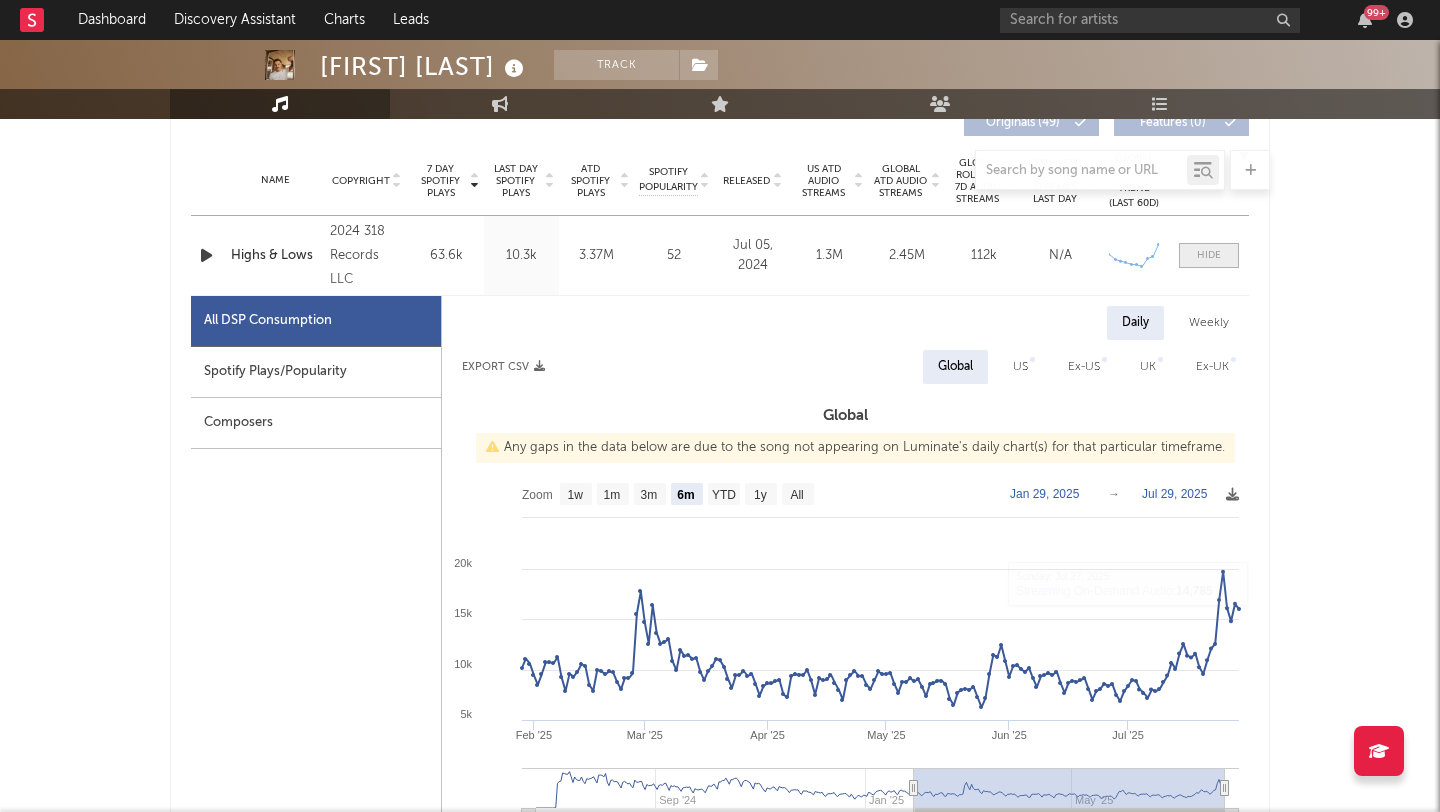 click at bounding box center (1209, 255) 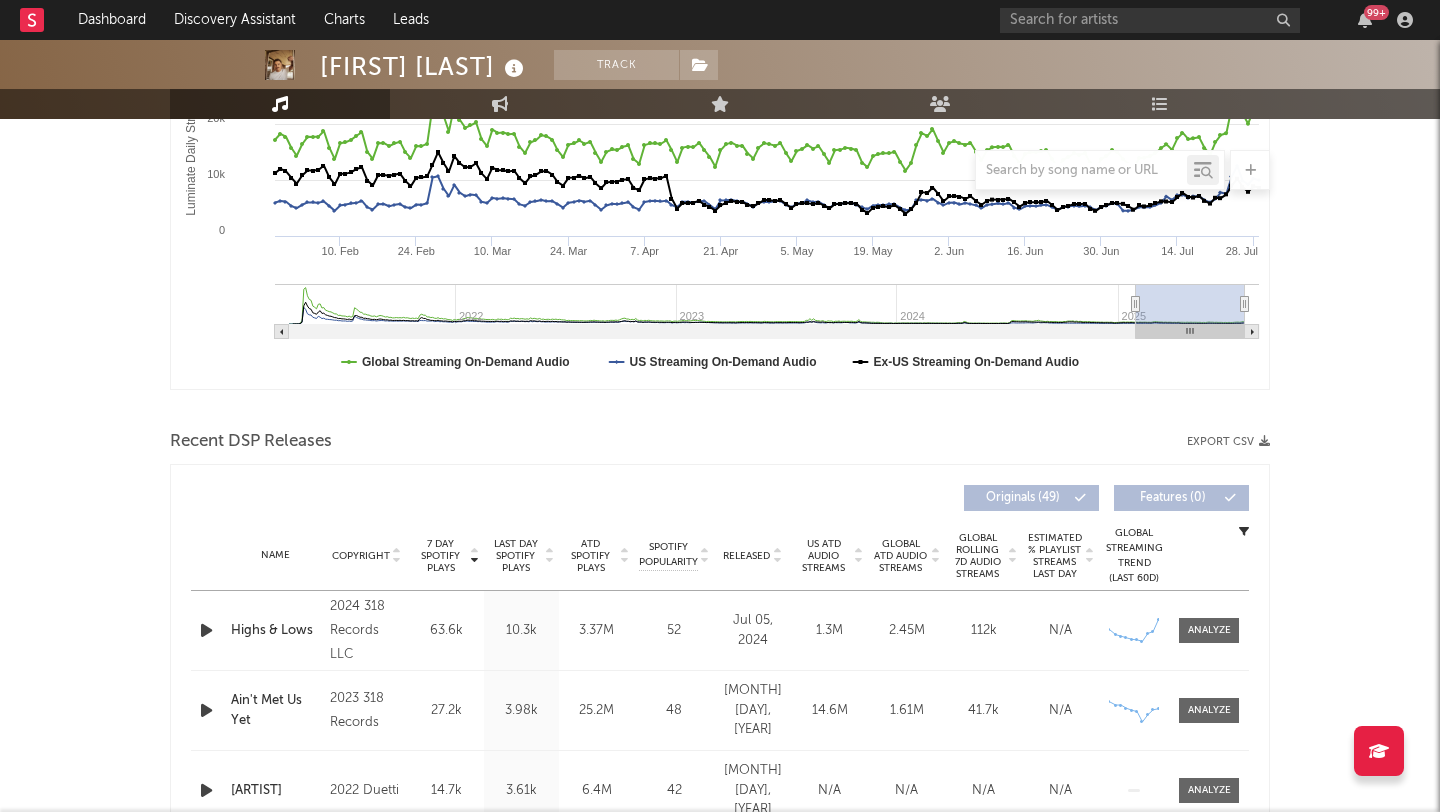 scroll, scrollTop: 0, scrollLeft: 0, axis: both 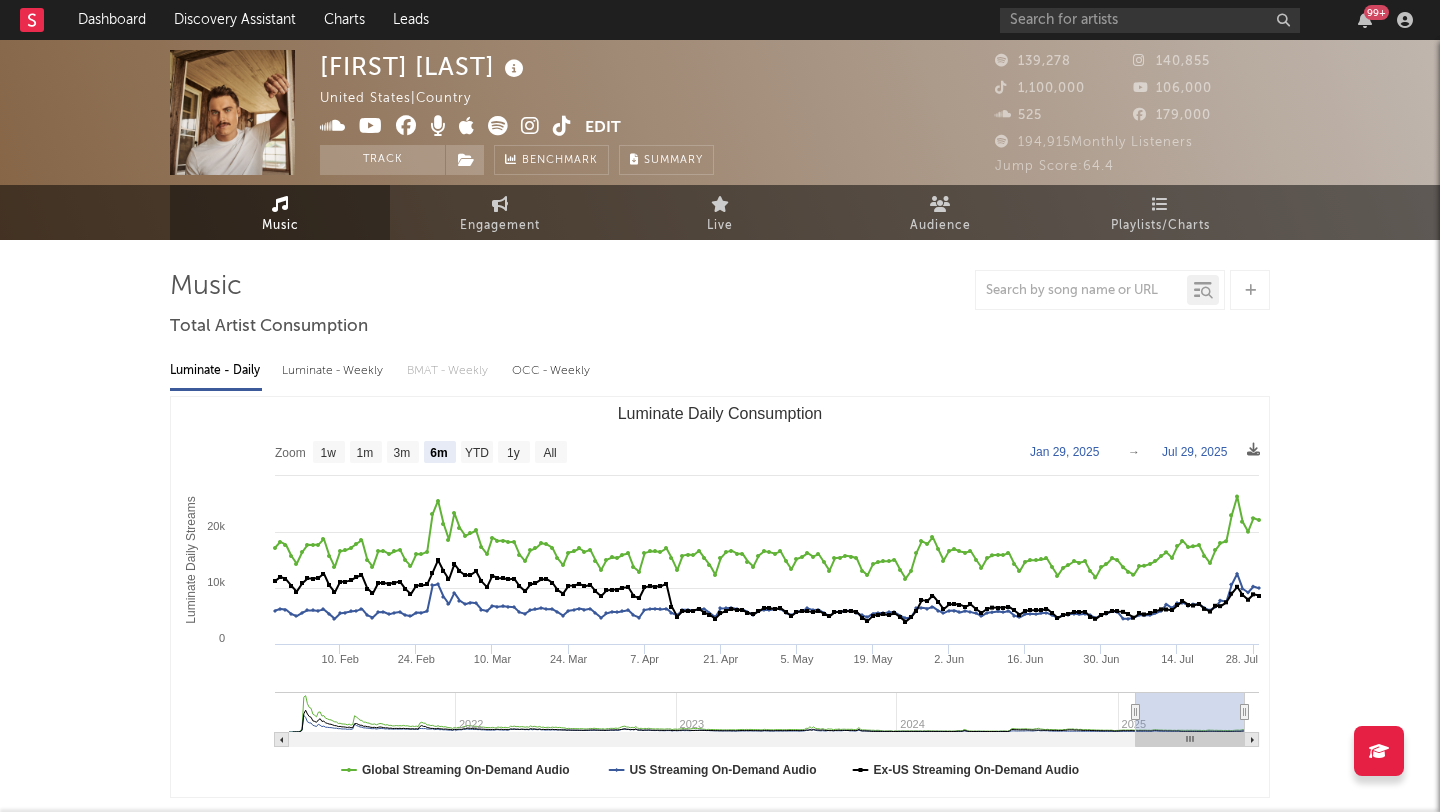 click at bounding box center (562, 126) 